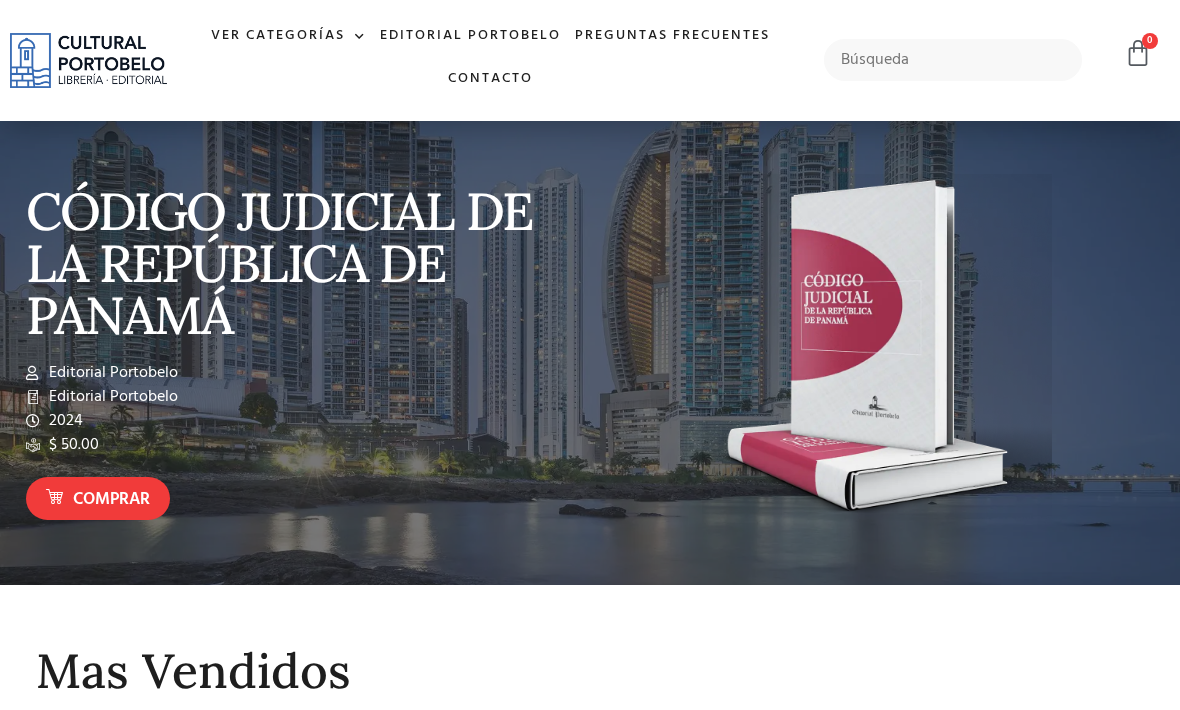 scroll, scrollTop: 0, scrollLeft: 0, axis: both 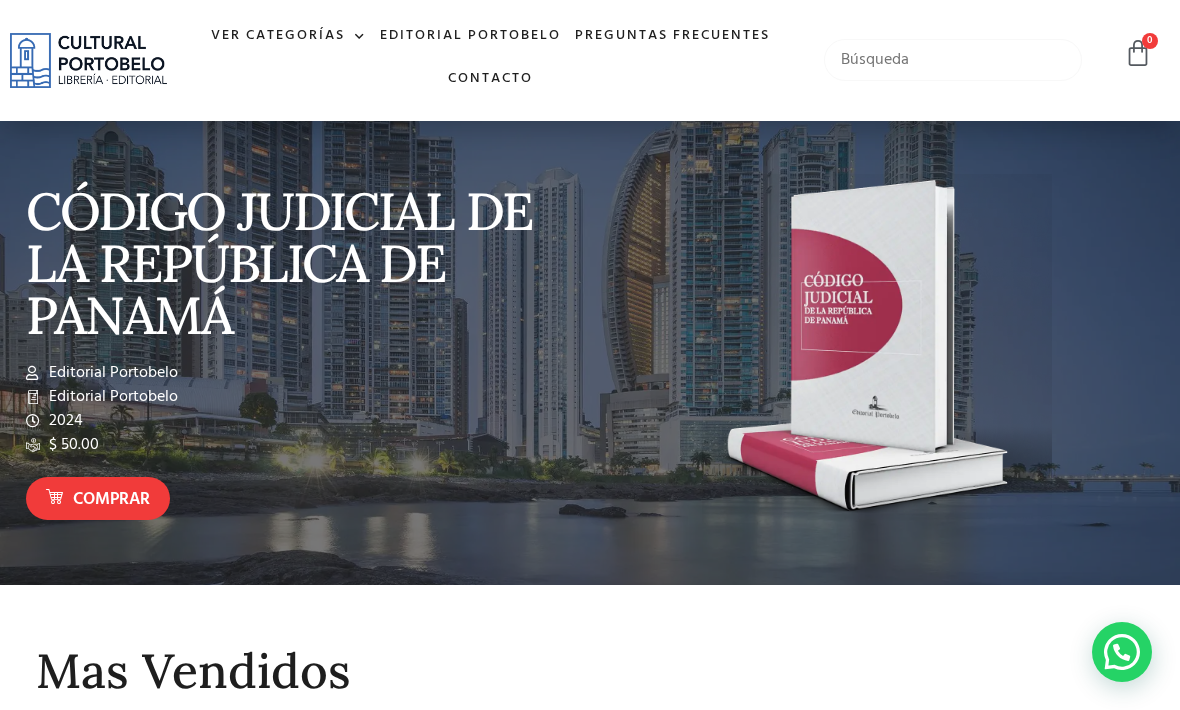 click at bounding box center (953, 60) 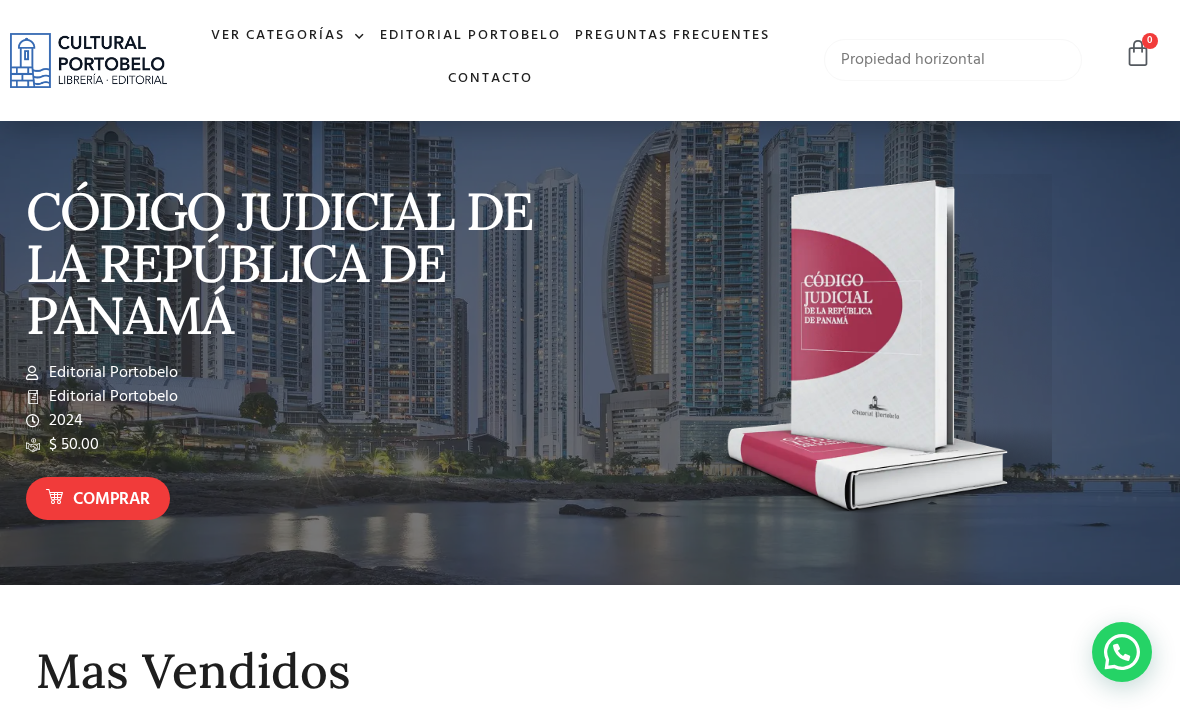 type on "Propiedad horizontal" 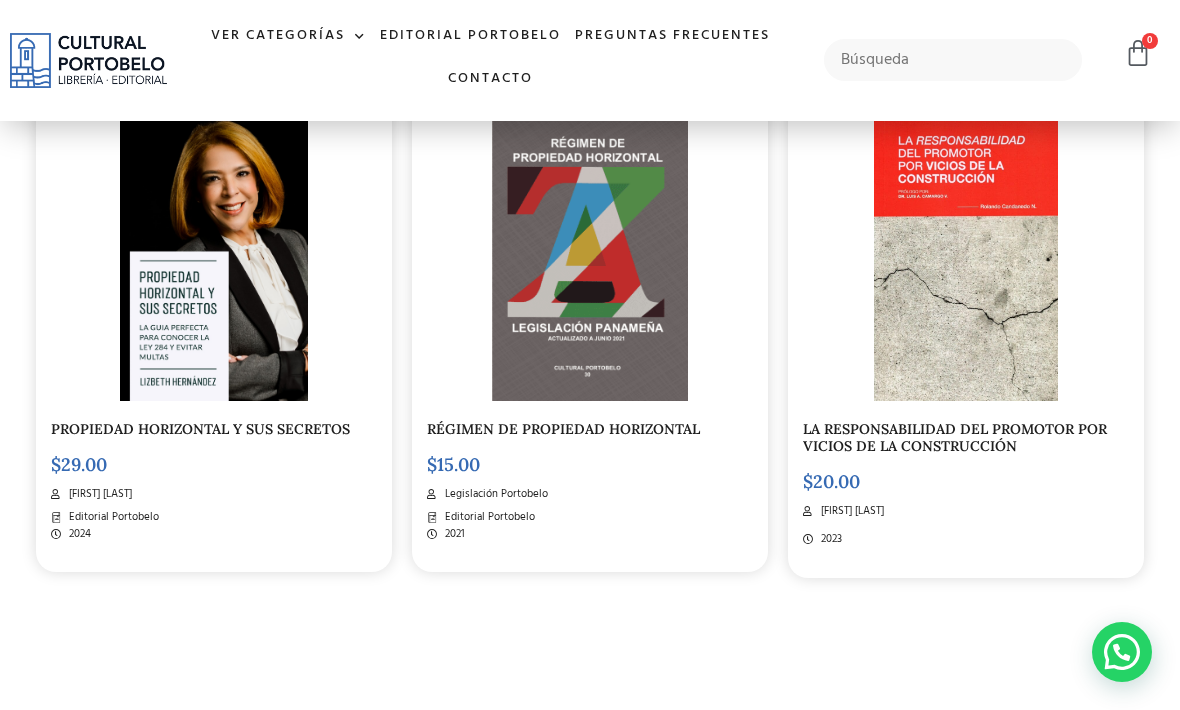 scroll, scrollTop: 526, scrollLeft: 0, axis: vertical 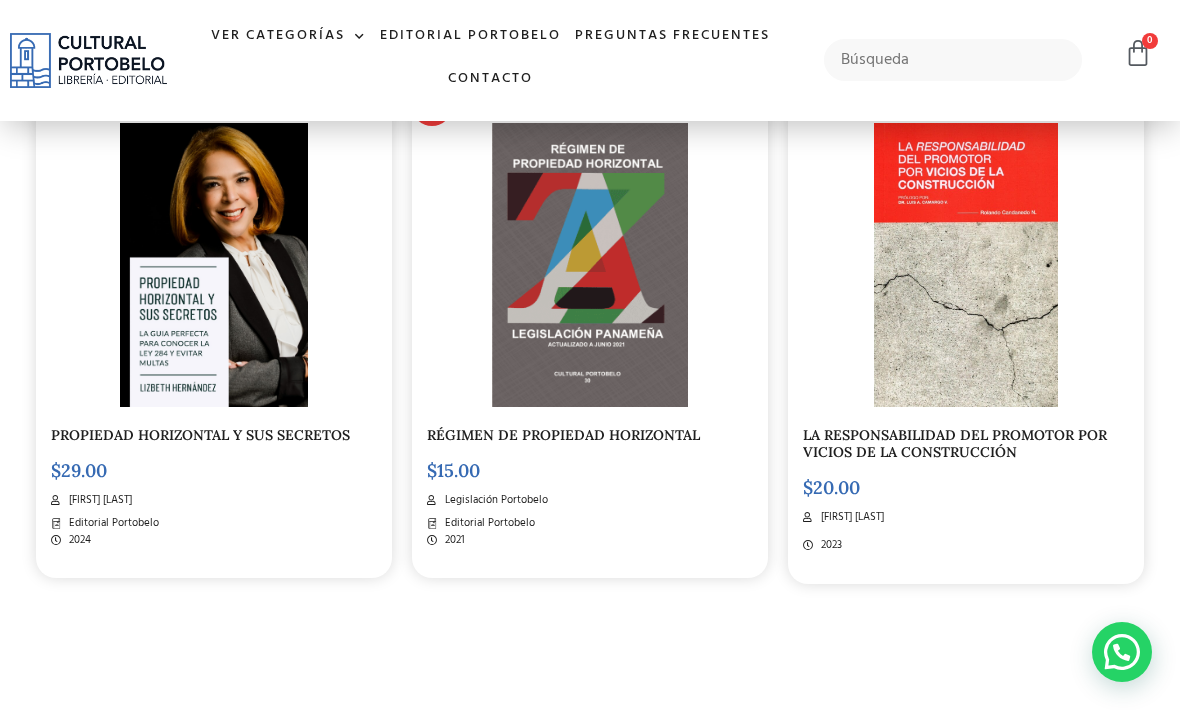 click at bounding box center [214, 265] 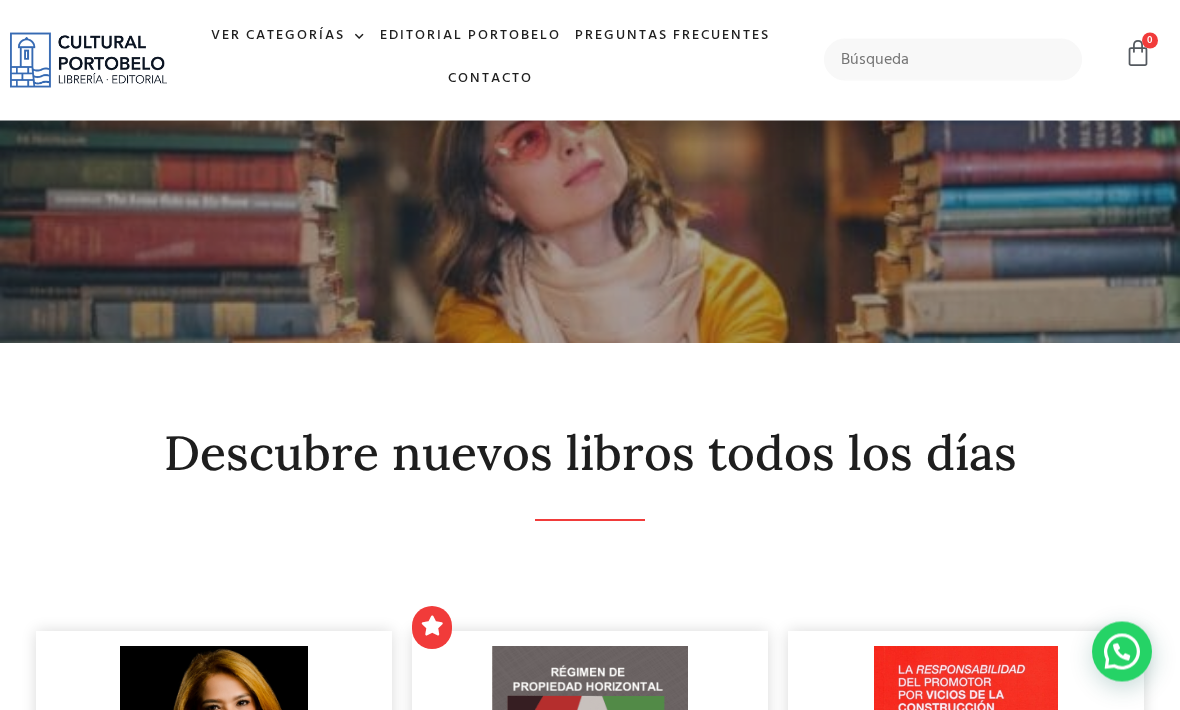 scroll, scrollTop: 0, scrollLeft: 0, axis: both 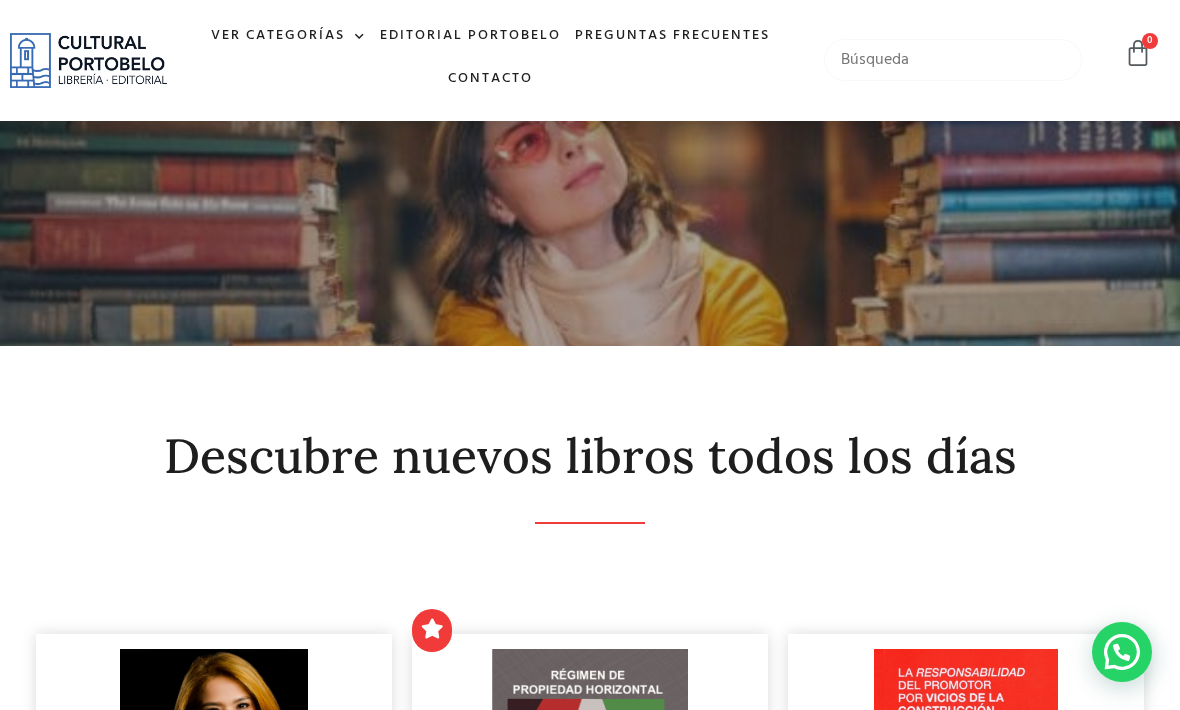 click at bounding box center (953, 60) 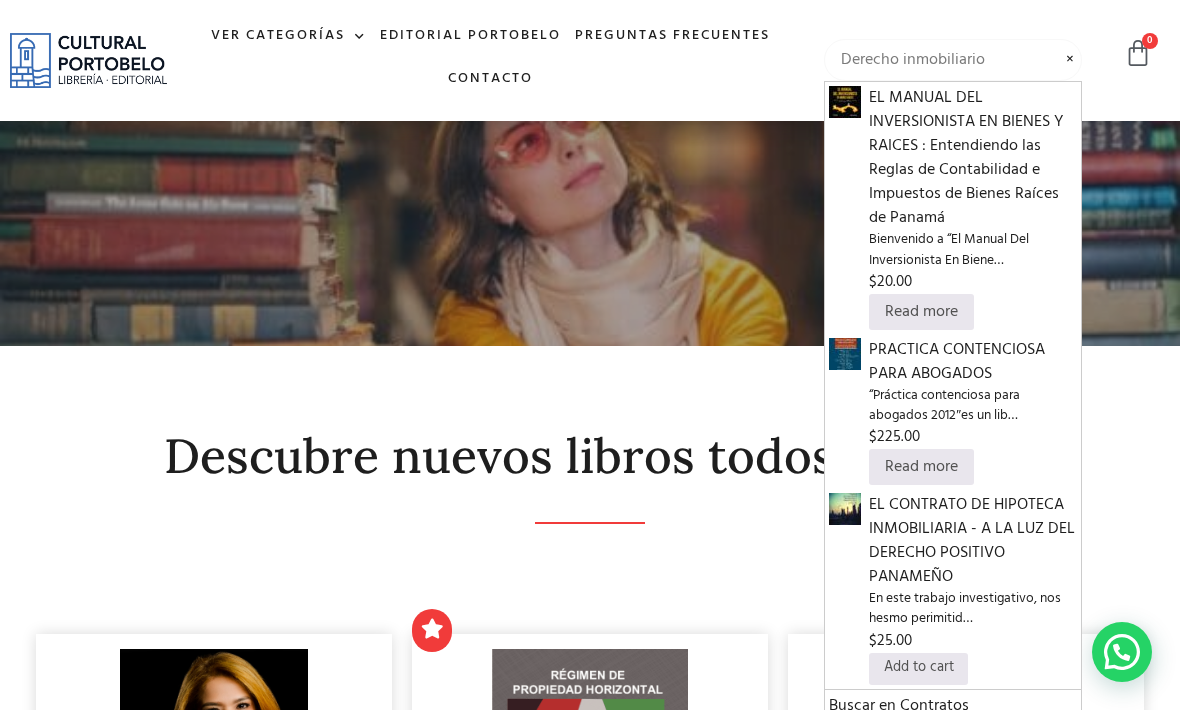 type on "Derecho inmobiliario" 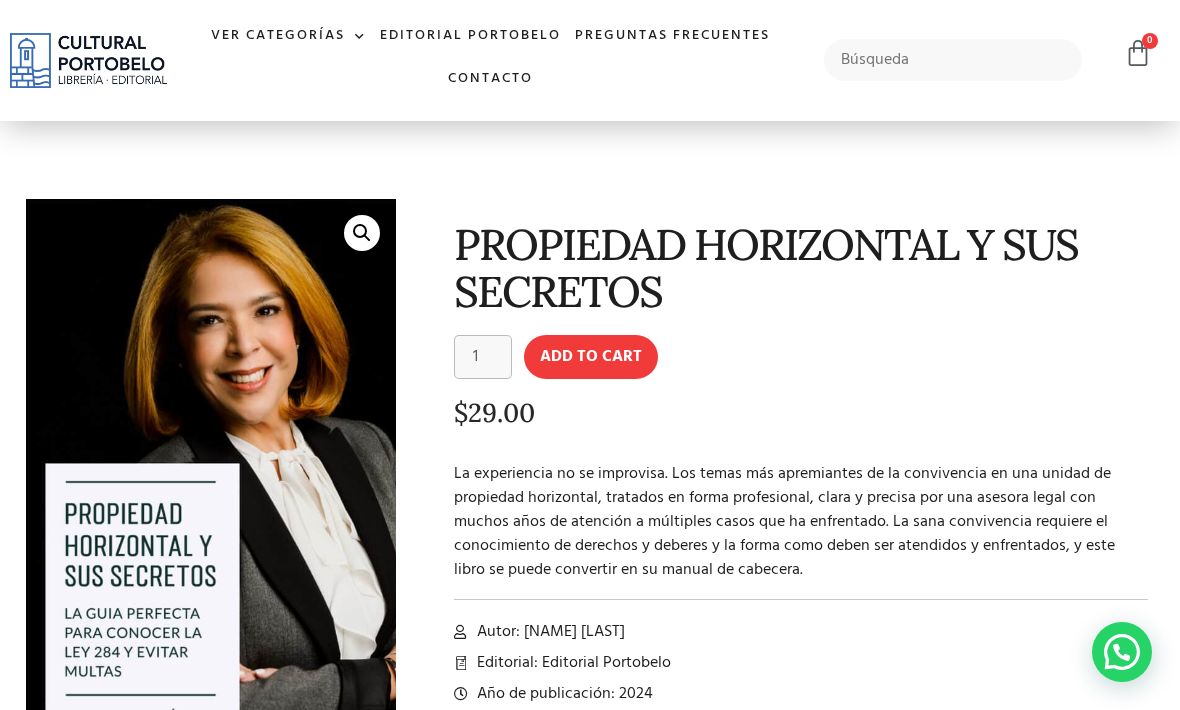 scroll, scrollTop: 0, scrollLeft: 0, axis: both 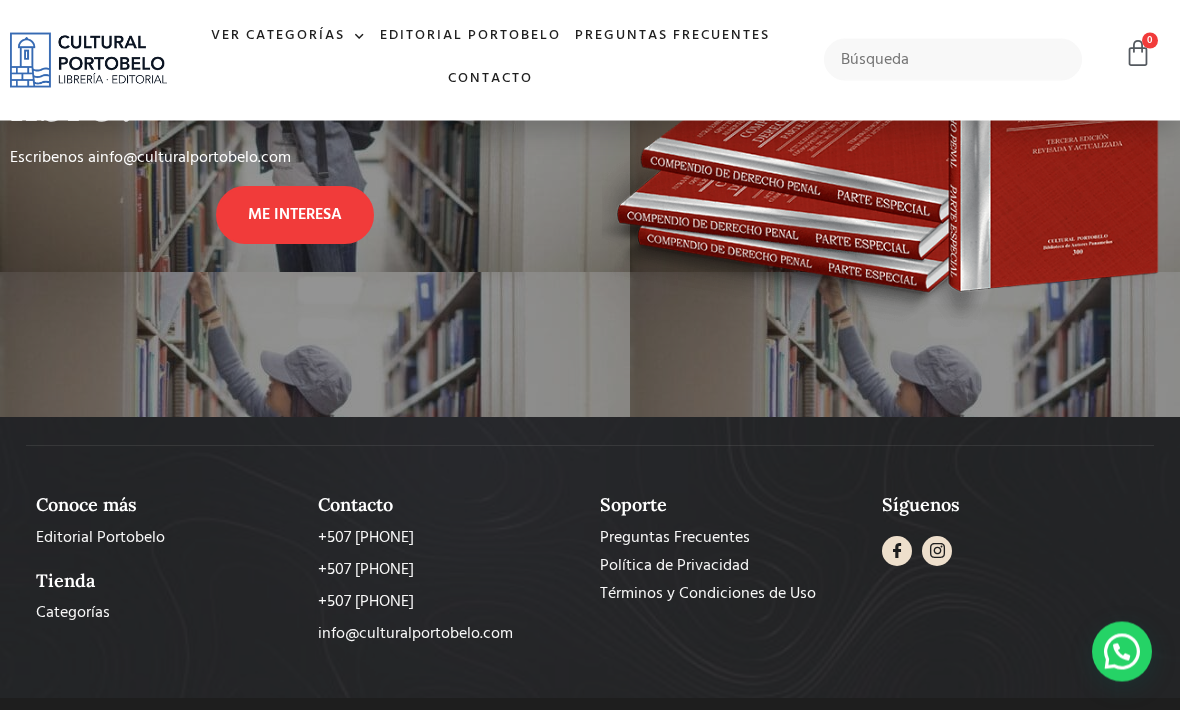 click at bounding box center [590, 558] 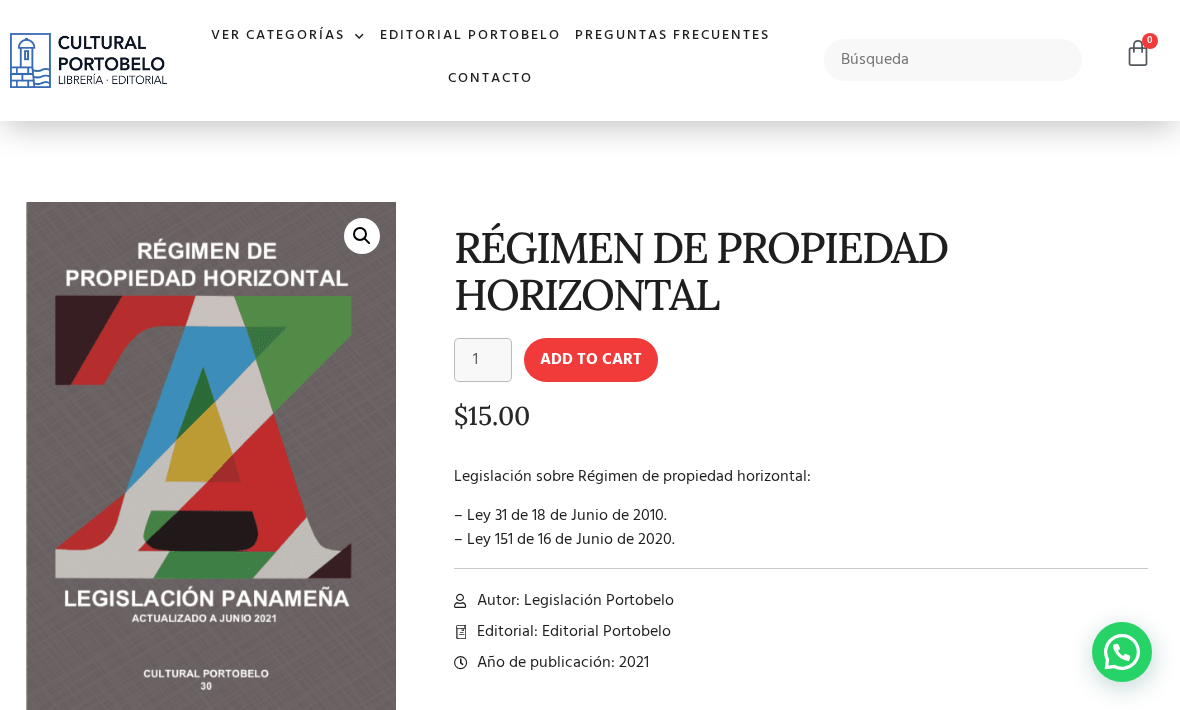 scroll, scrollTop: 0, scrollLeft: 0, axis: both 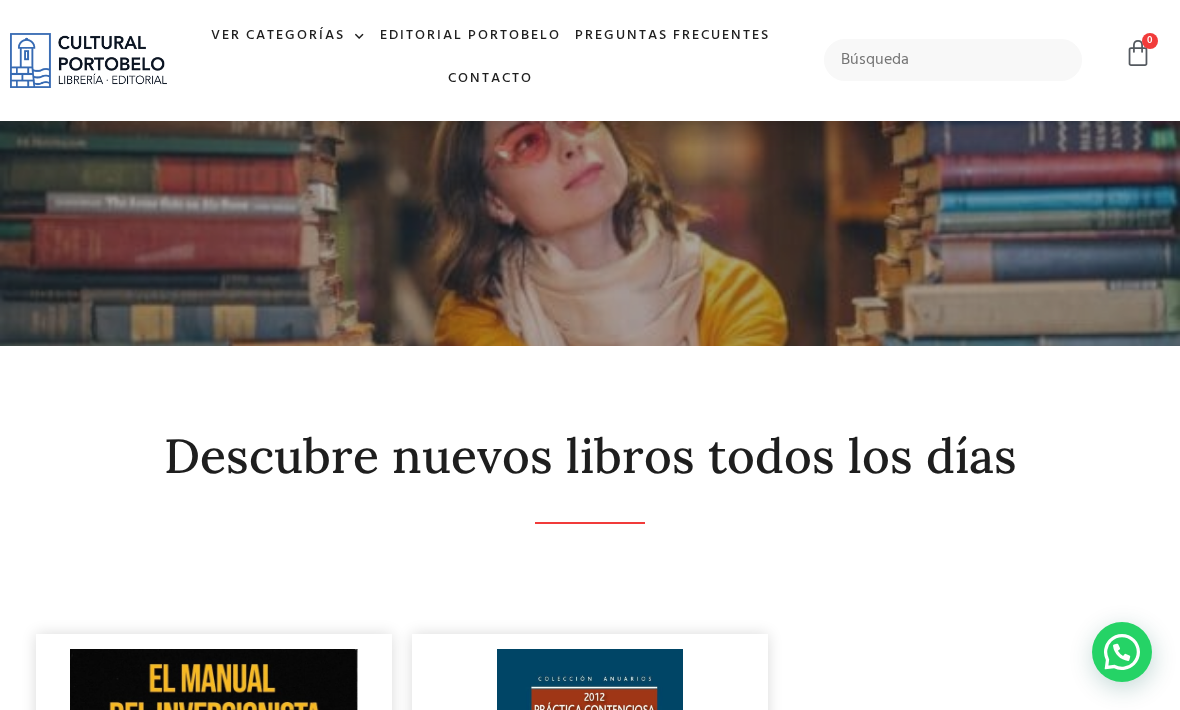 click on "Ver Categorías" 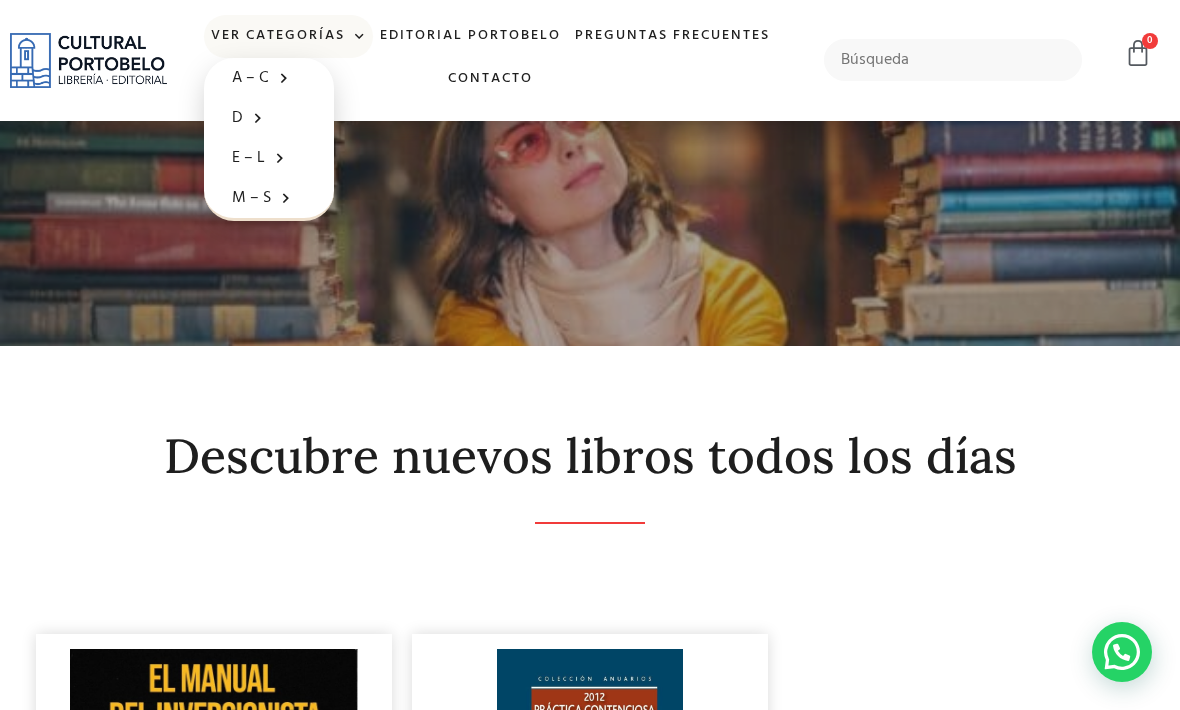click 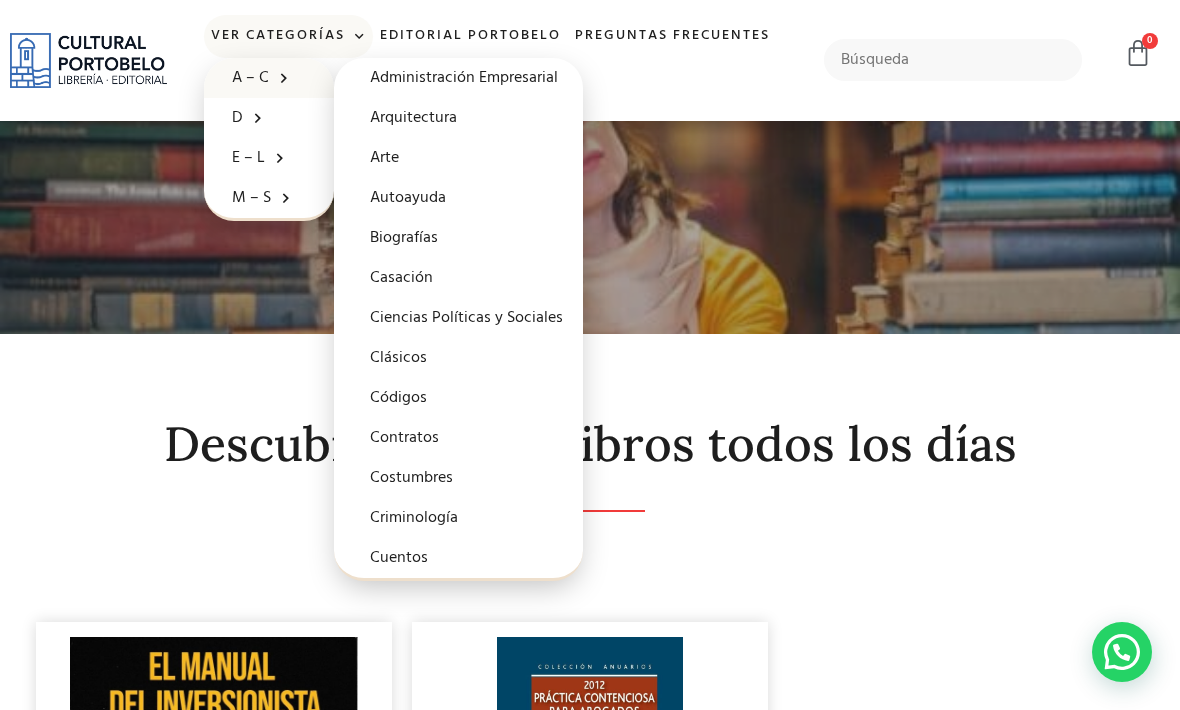 scroll, scrollTop: 0, scrollLeft: 0, axis: both 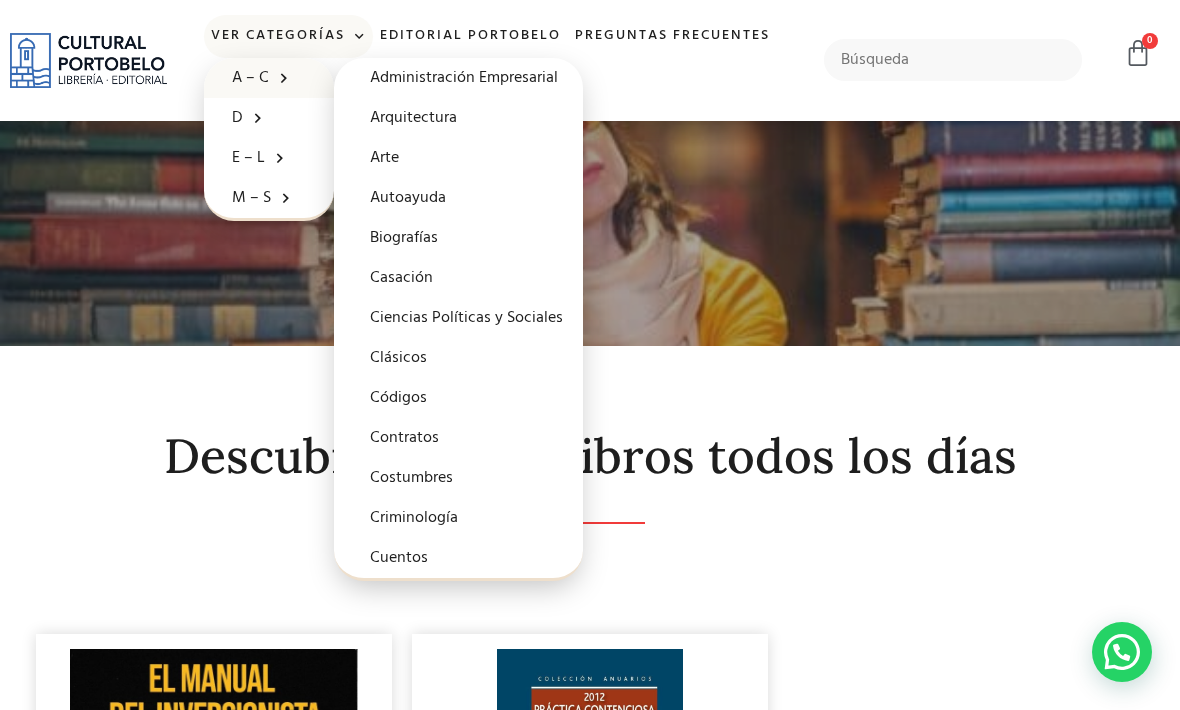 click on "D" 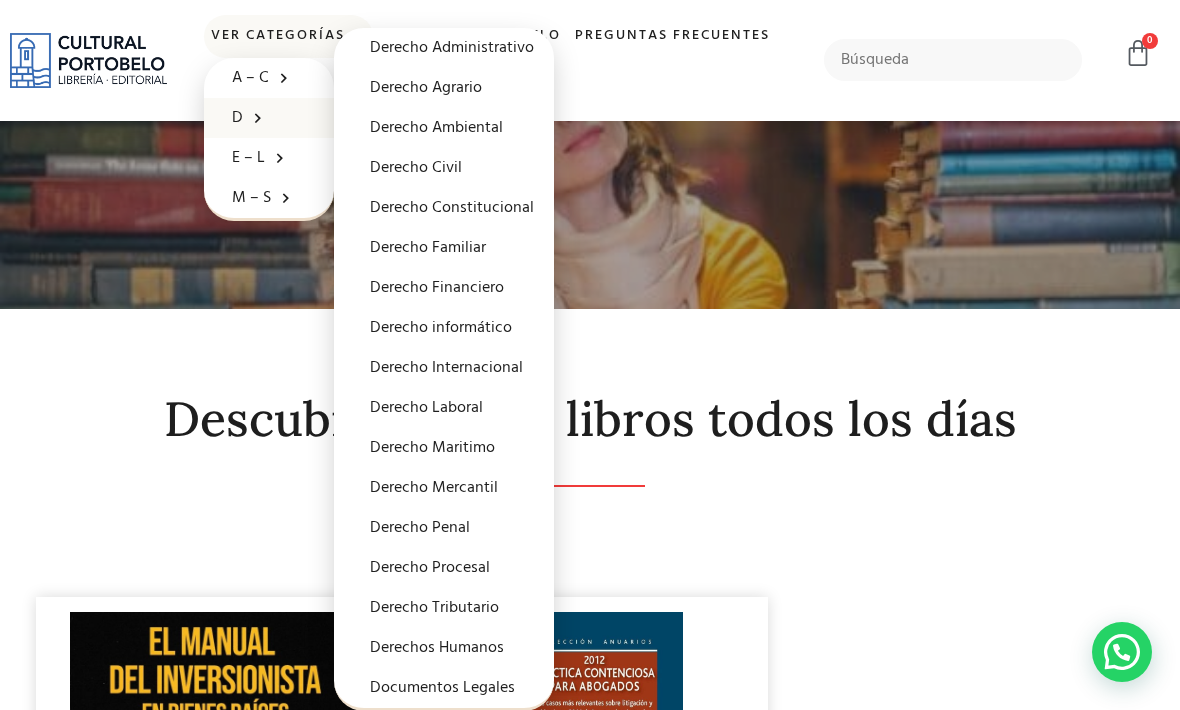 scroll, scrollTop: 47, scrollLeft: 0, axis: vertical 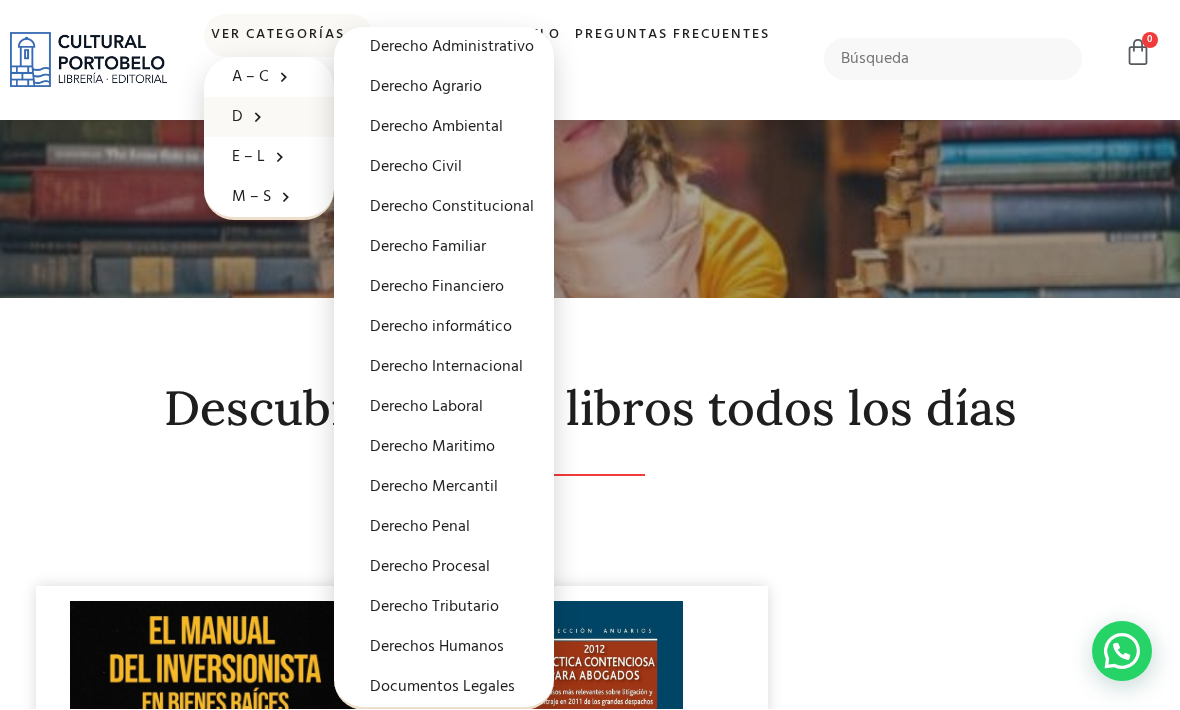click on "Derecho Mercantil" 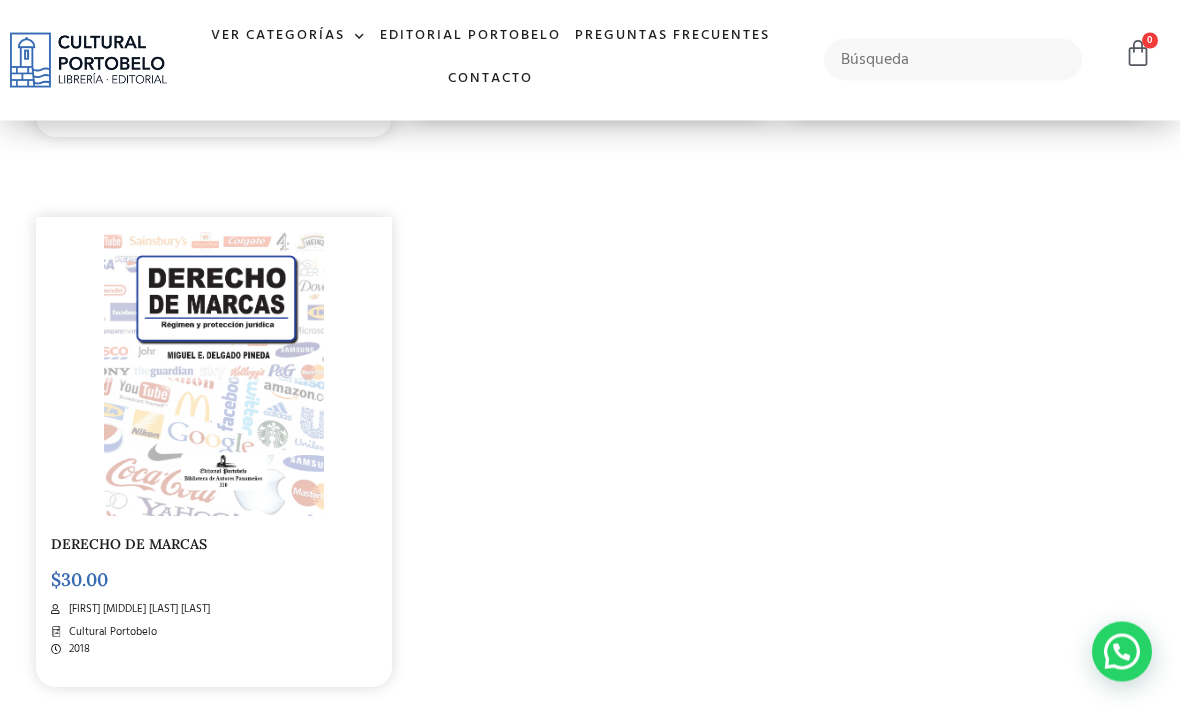 scroll, scrollTop: 3422, scrollLeft: 0, axis: vertical 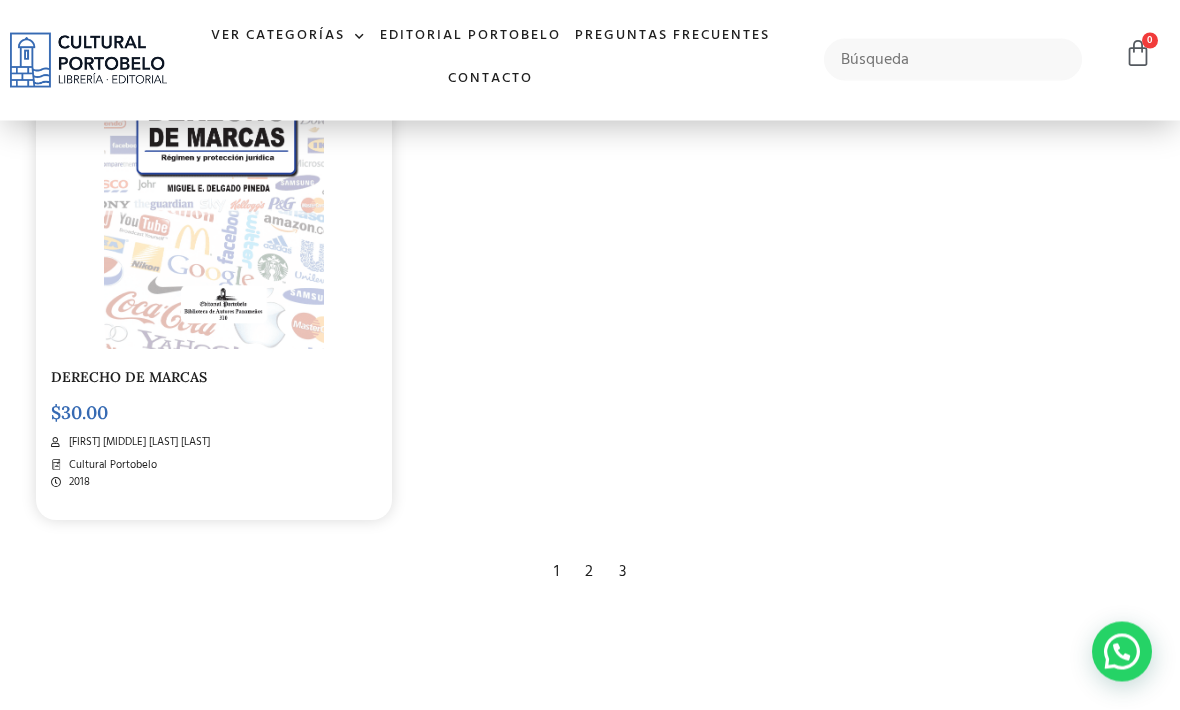 click on "2" at bounding box center (589, 573) 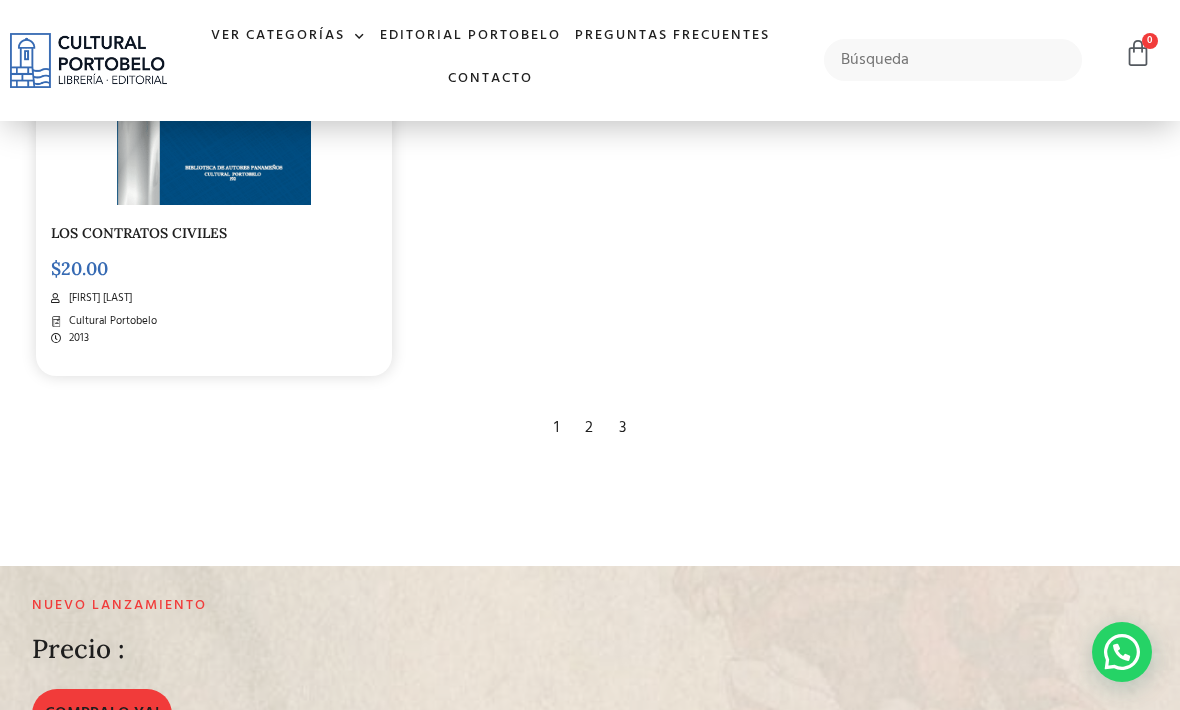 scroll, scrollTop: 3600, scrollLeft: 0, axis: vertical 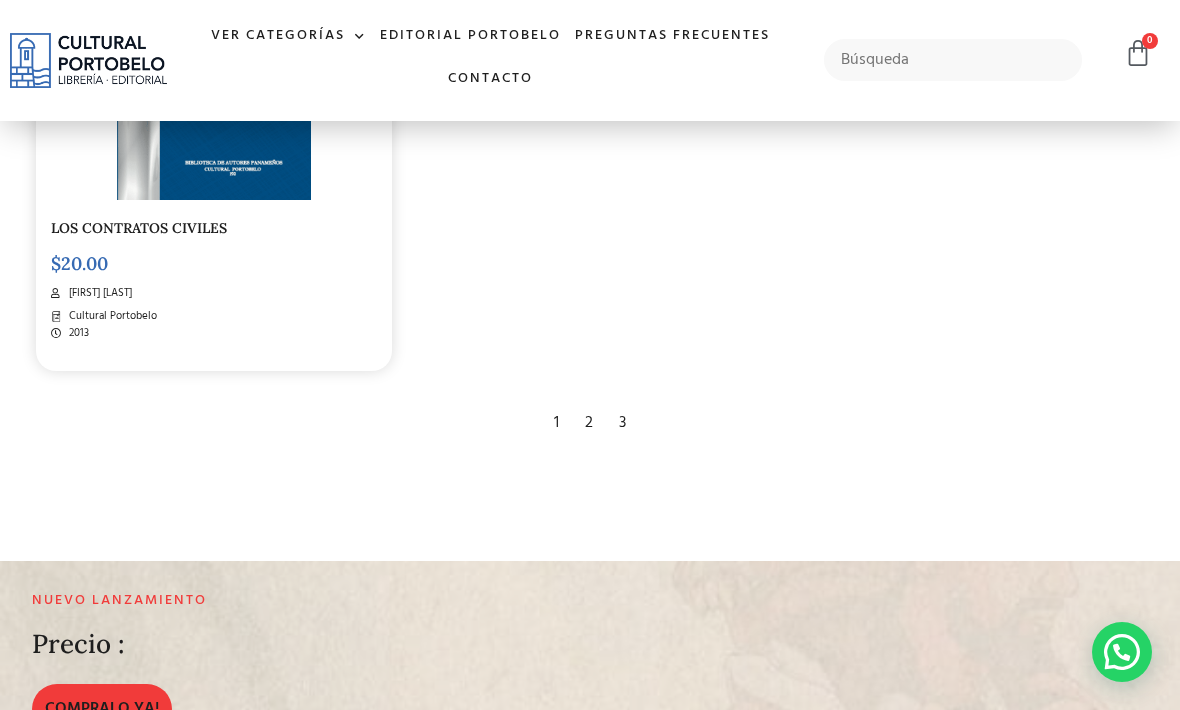 click on "3" at bounding box center [622, 423] 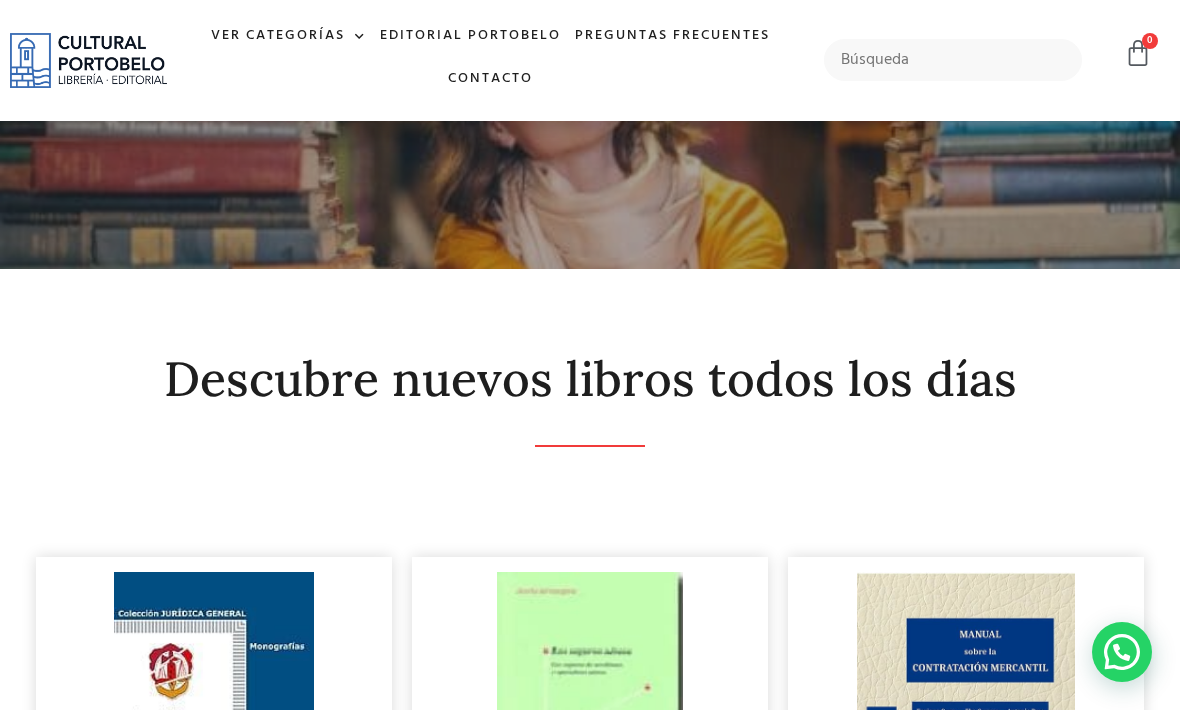 scroll, scrollTop: 0, scrollLeft: 0, axis: both 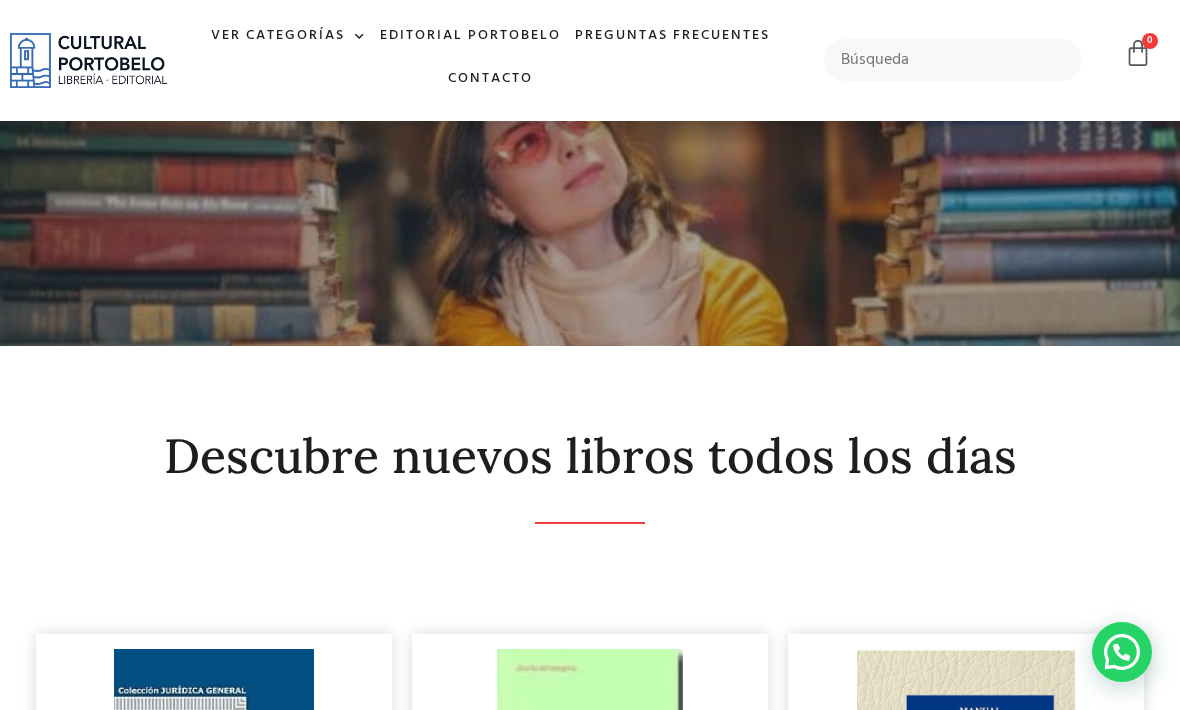click on "Ver Categorías" 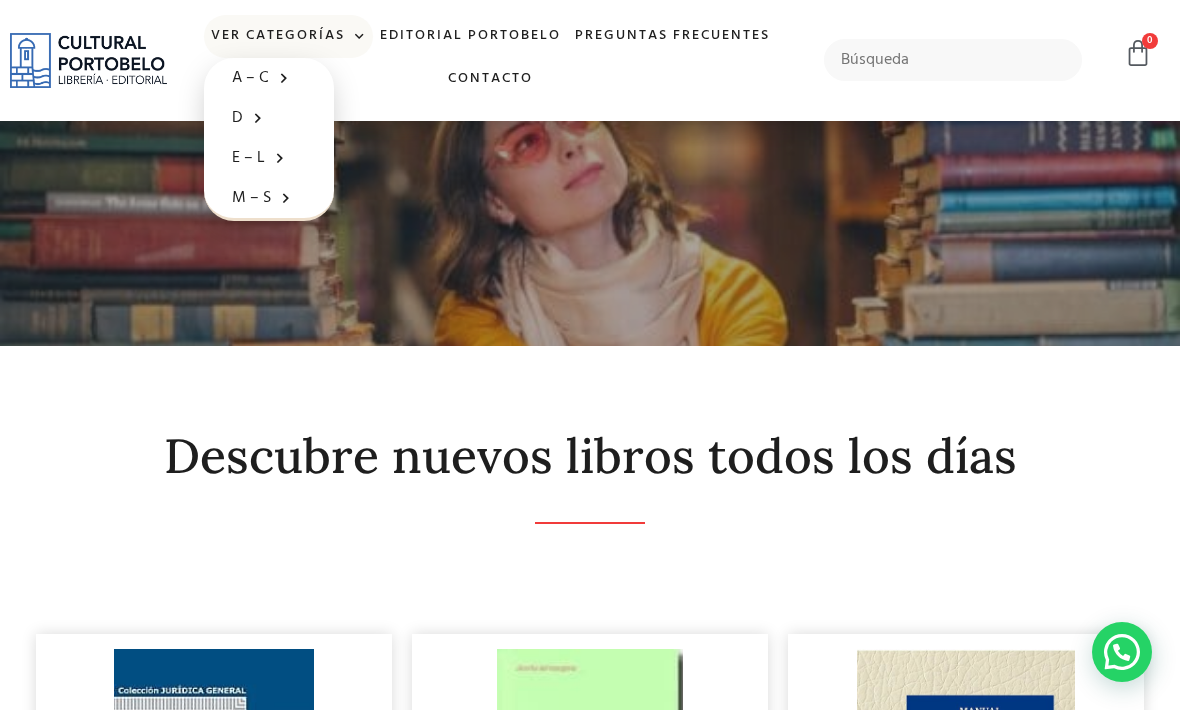 click on "E – L" 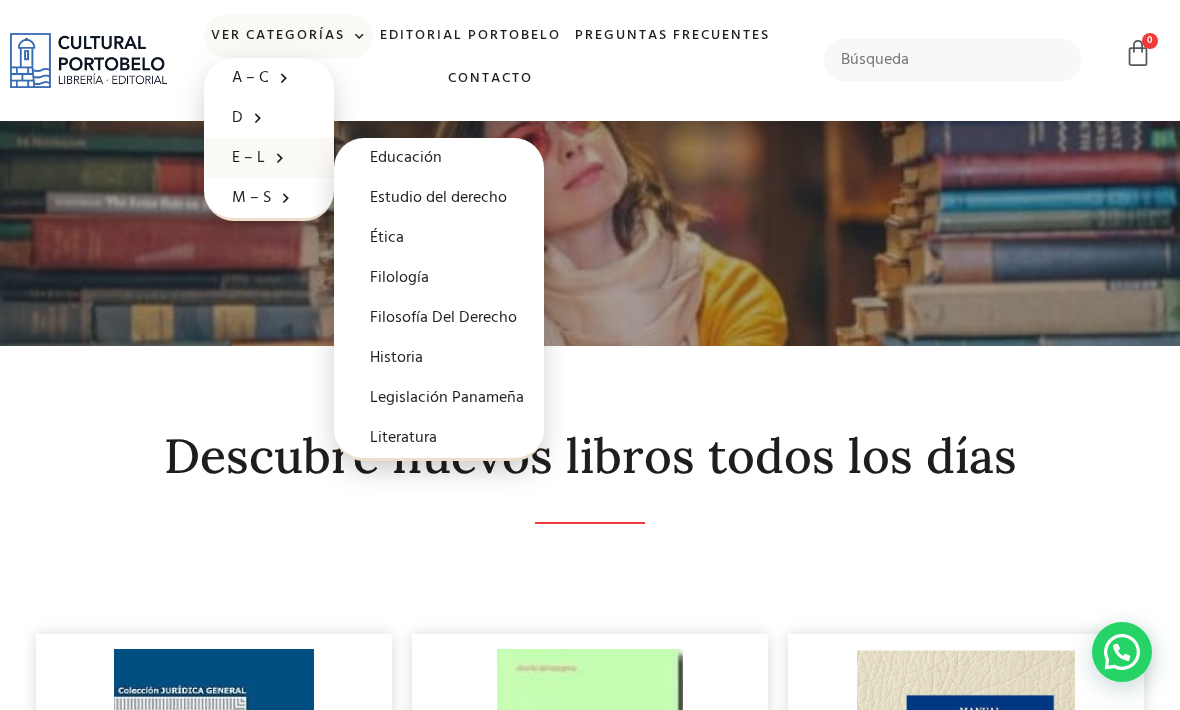 click on "M – S" 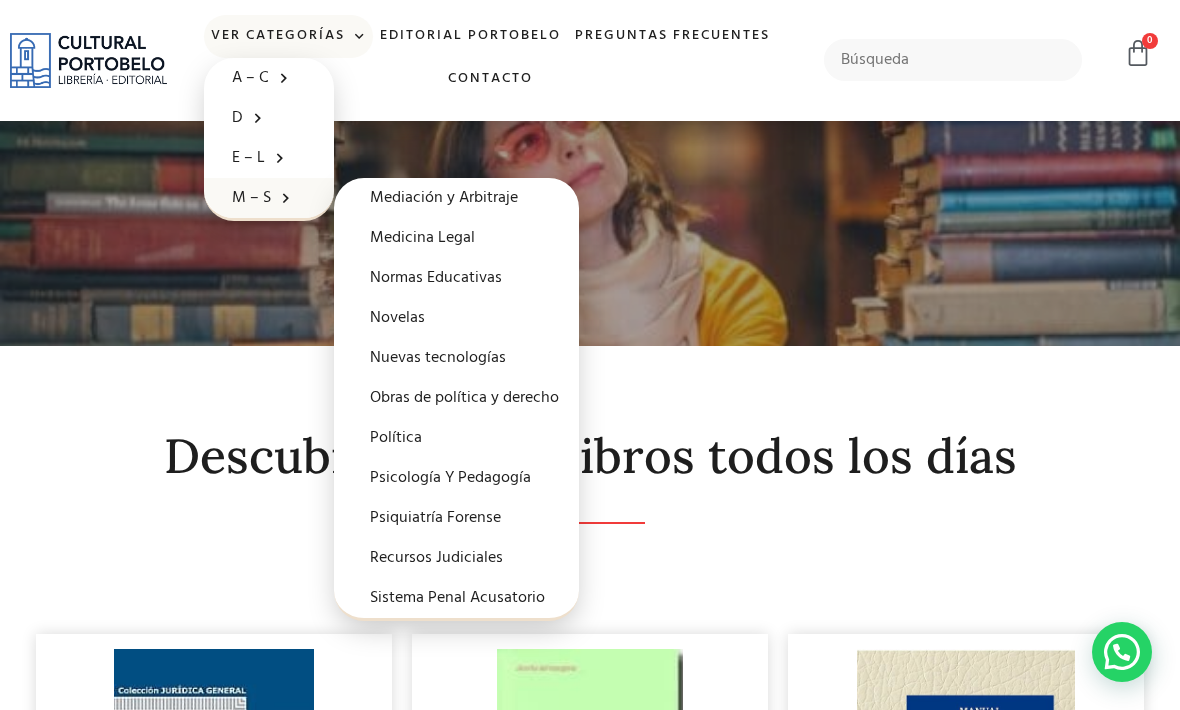 click 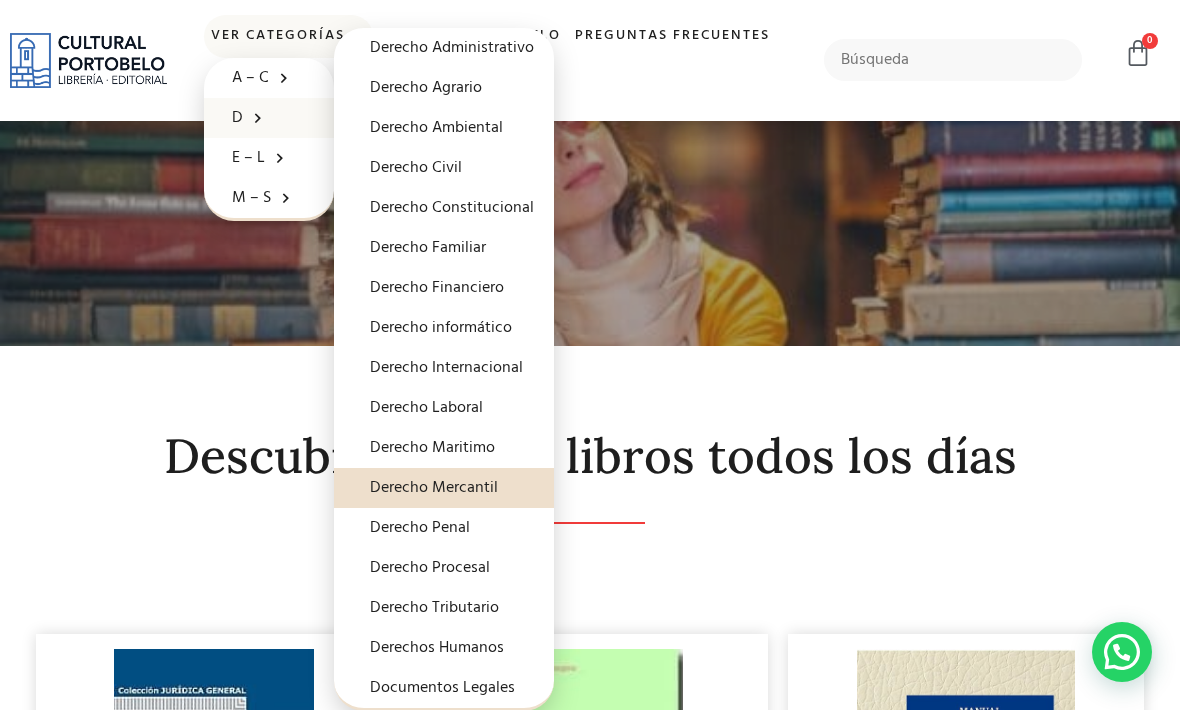 click on "Derecho Procesal" 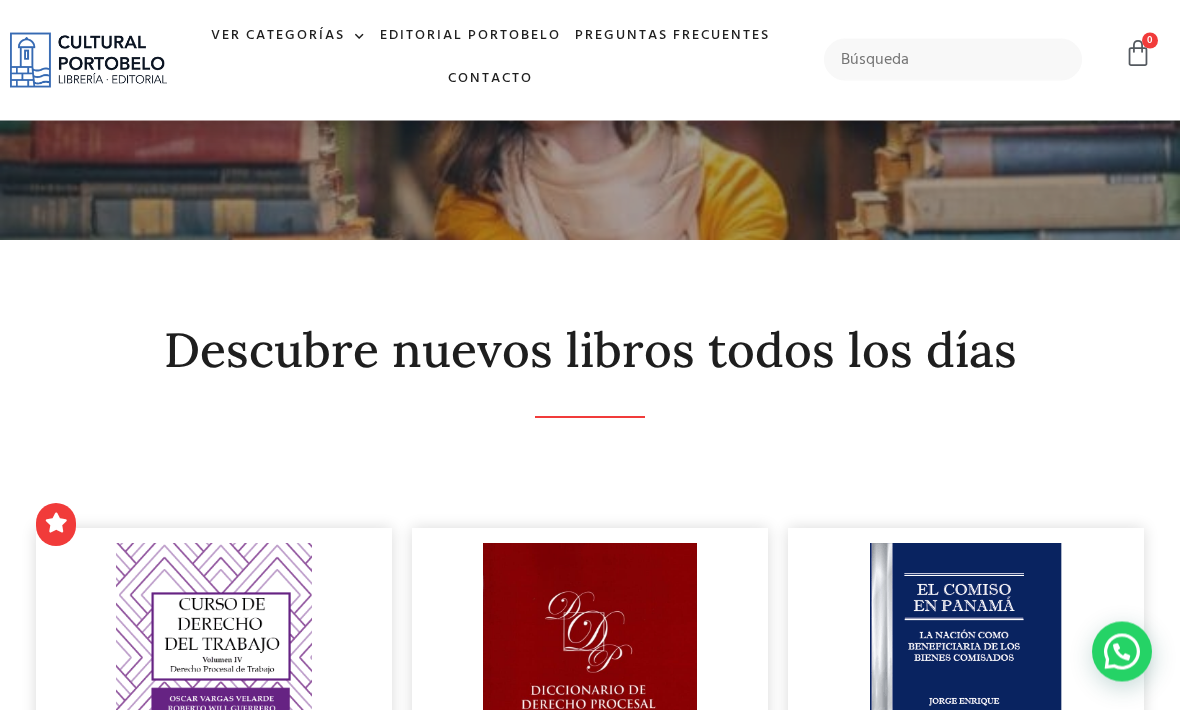 scroll, scrollTop: 0, scrollLeft: 0, axis: both 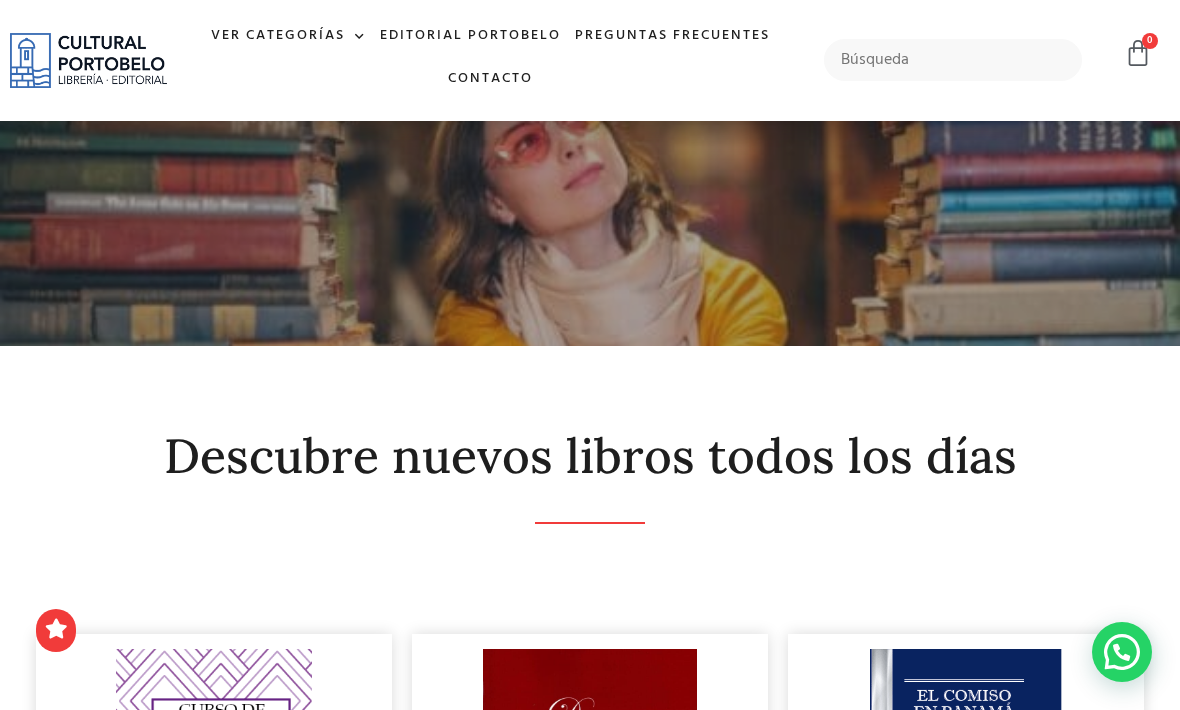 click on "Ver Categorías" 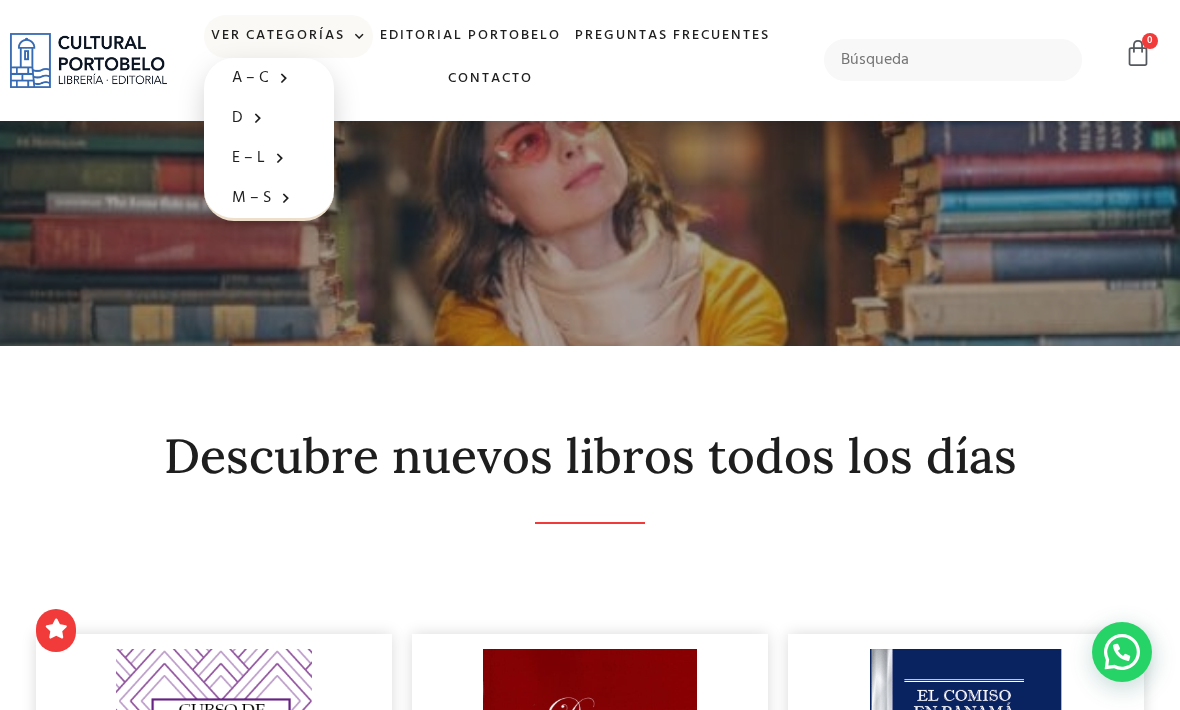 click on "D" 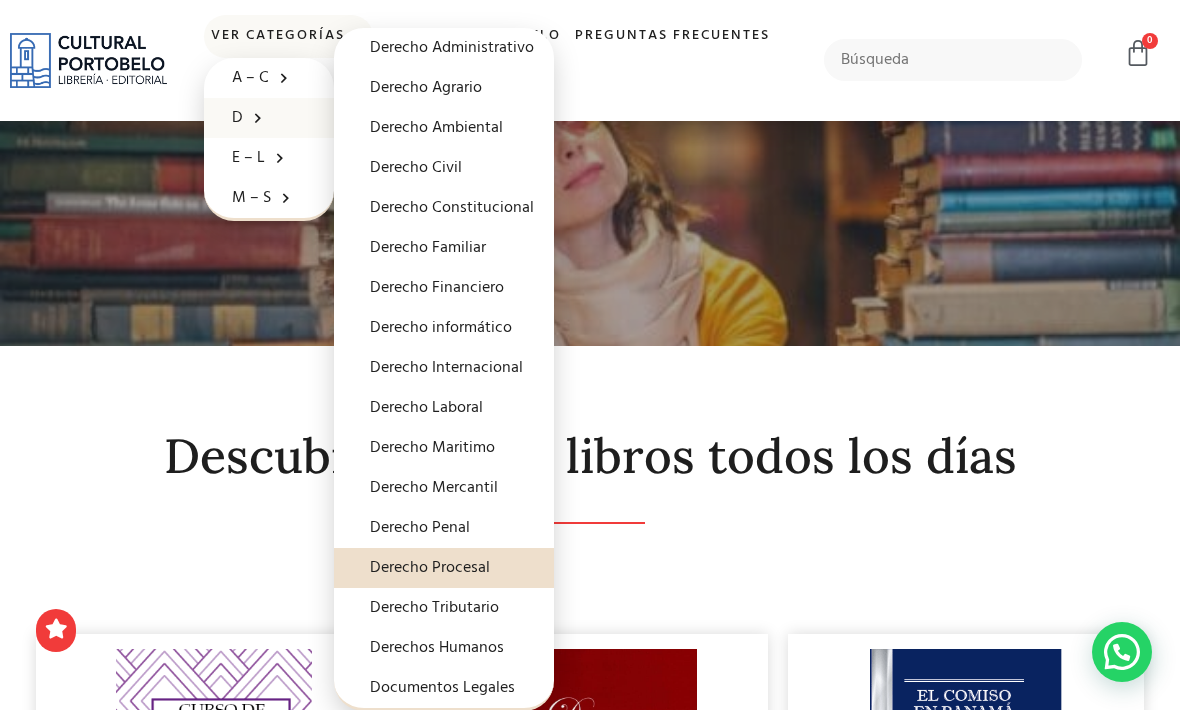click on "Derecho Administrativo" 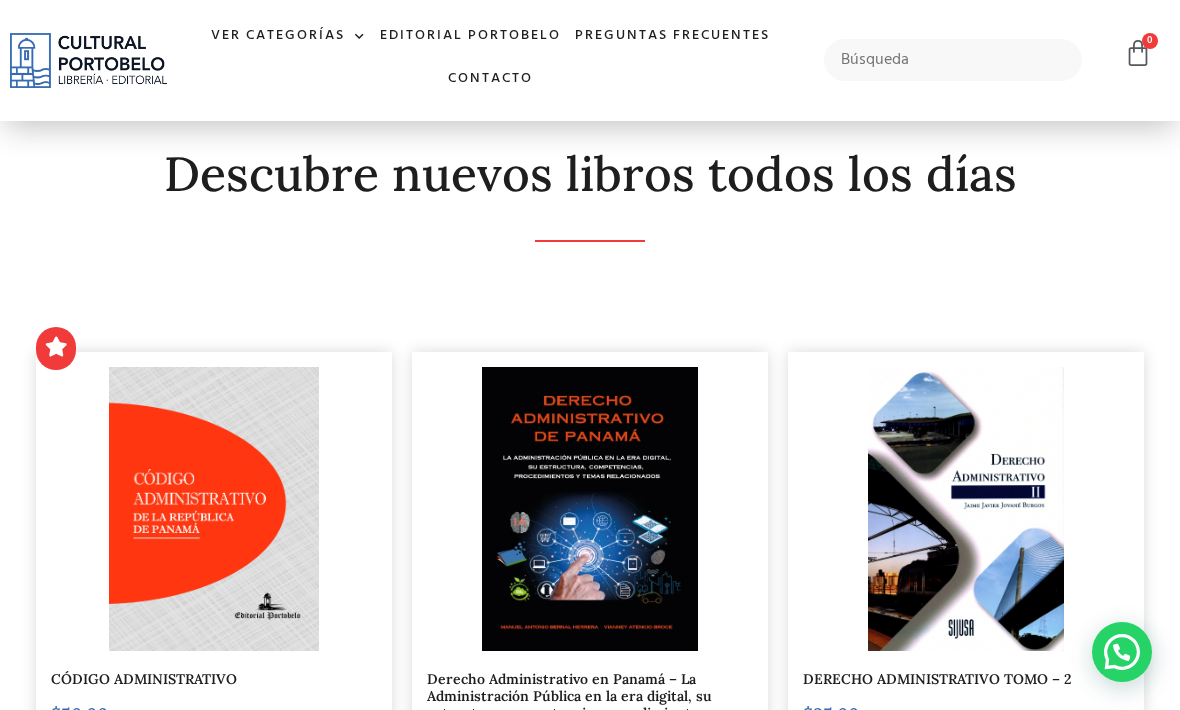 scroll, scrollTop: 0, scrollLeft: 0, axis: both 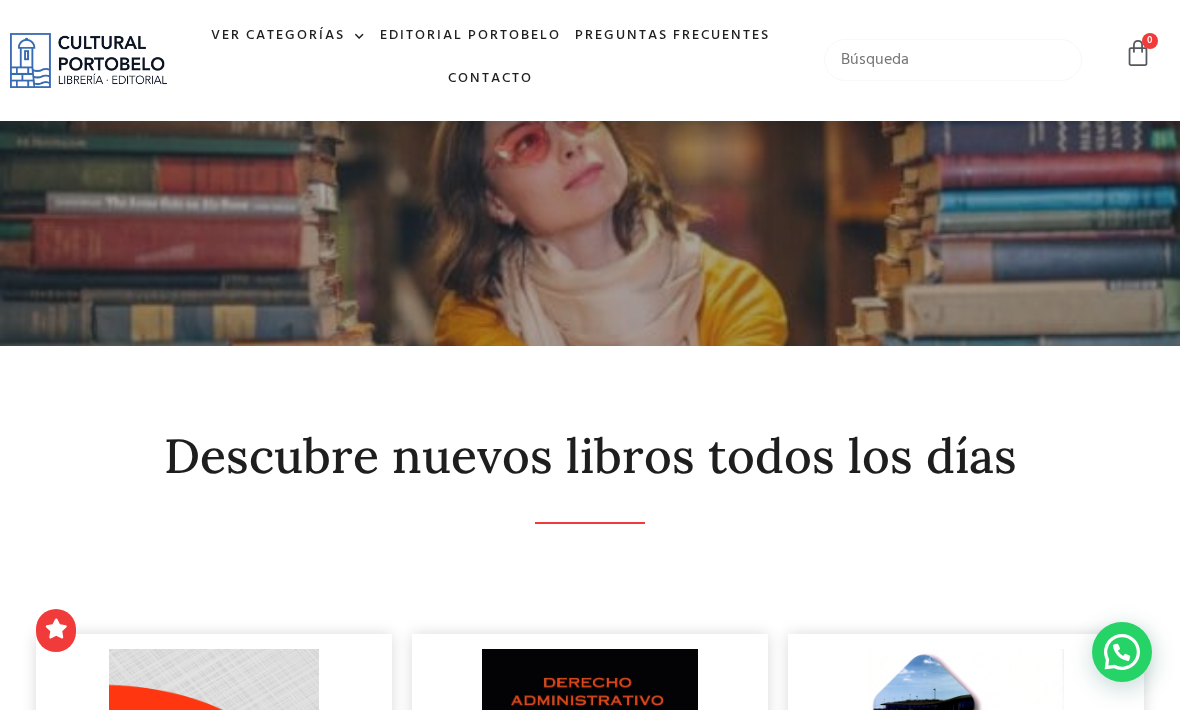 click at bounding box center (953, 60) 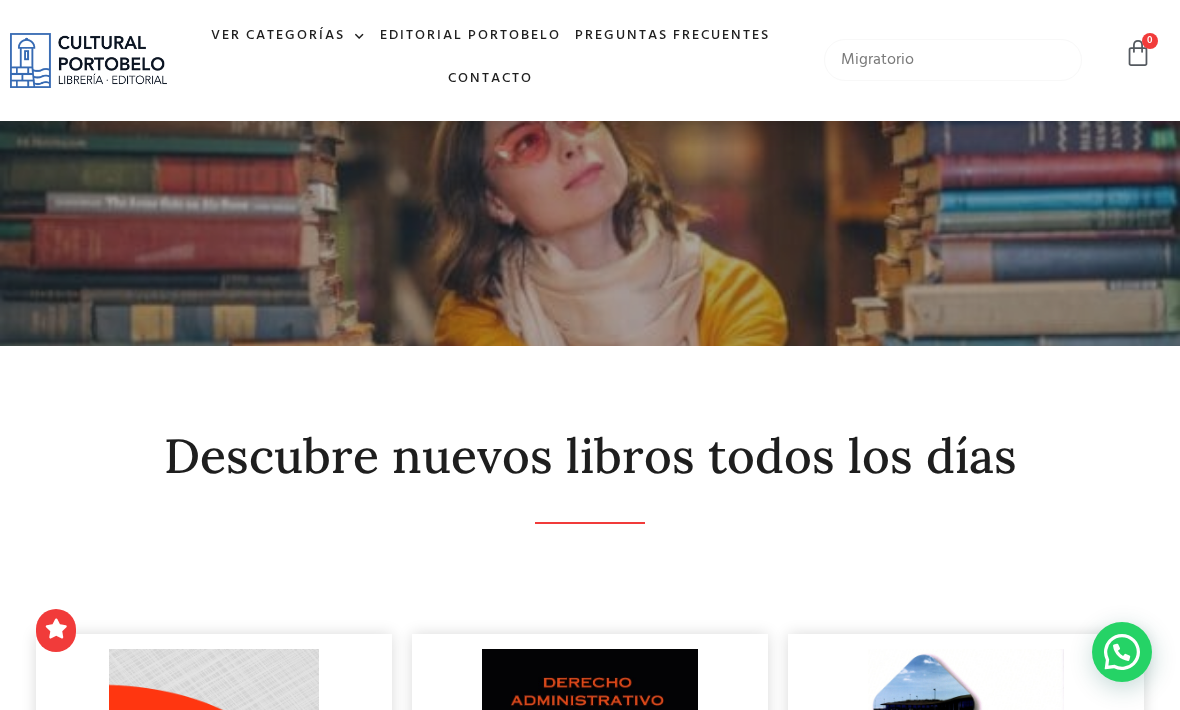 type on "Migratorio" 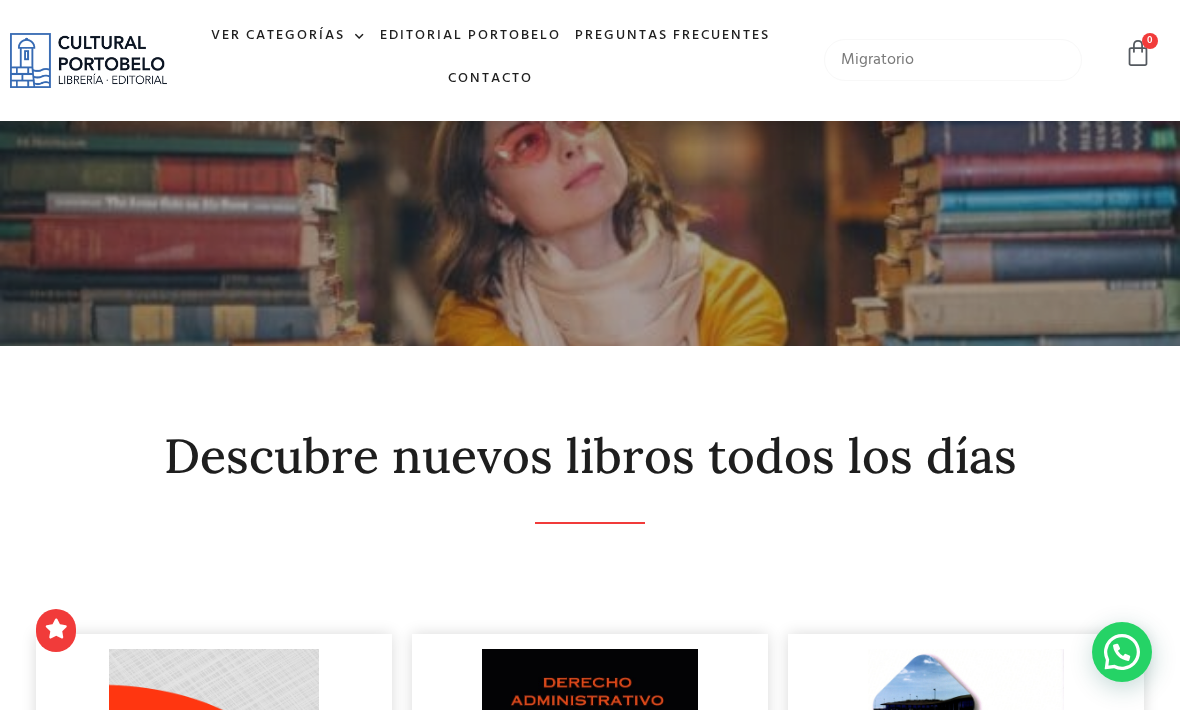 click on "Migratorio" at bounding box center (953, 60) 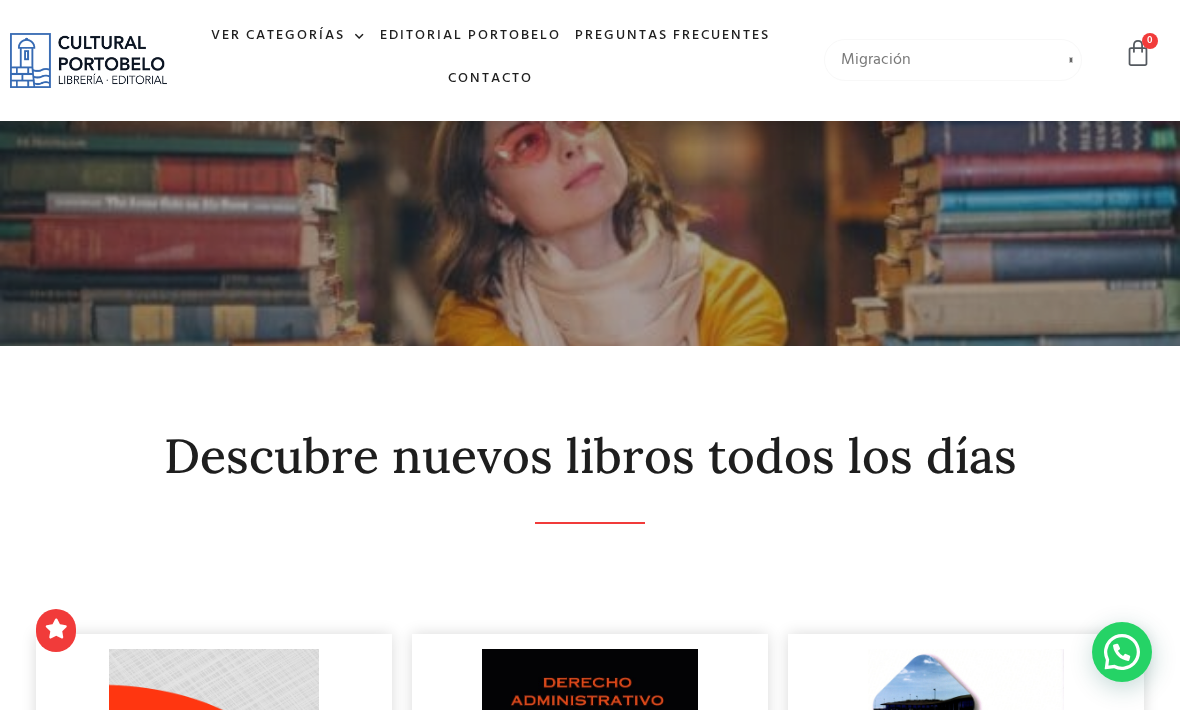 type on "Migración" 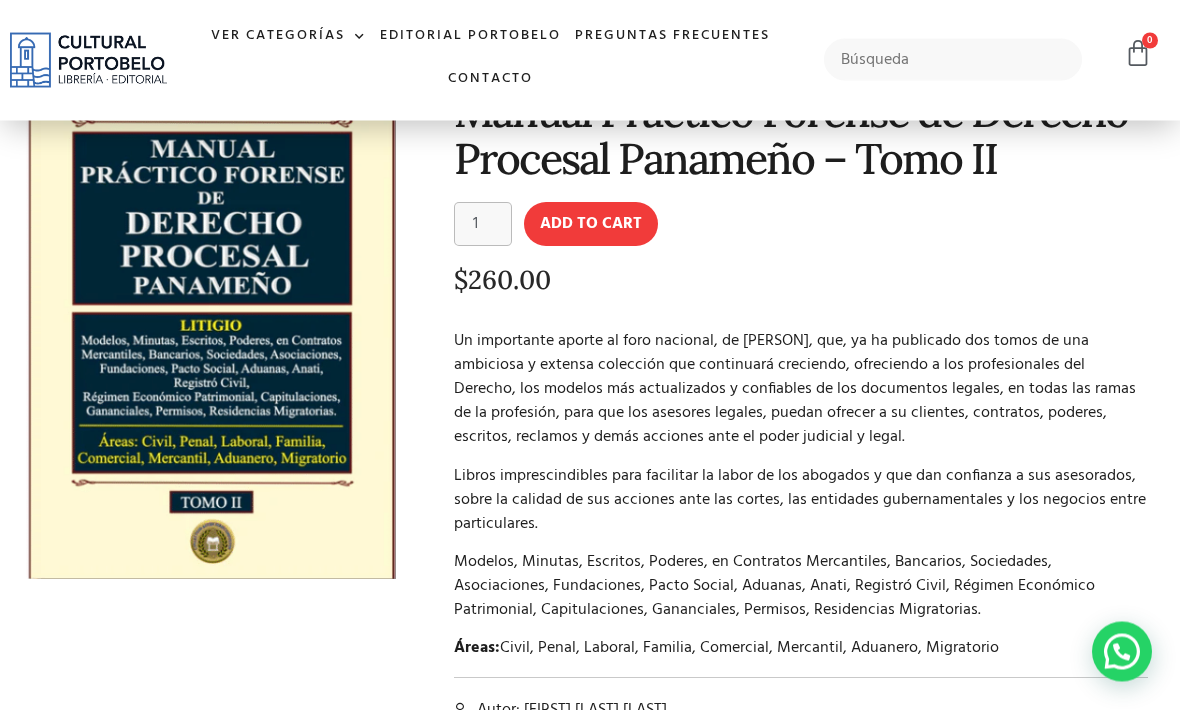 scroll, scrollTop: 0, scrollLeft: 0, axis: both 